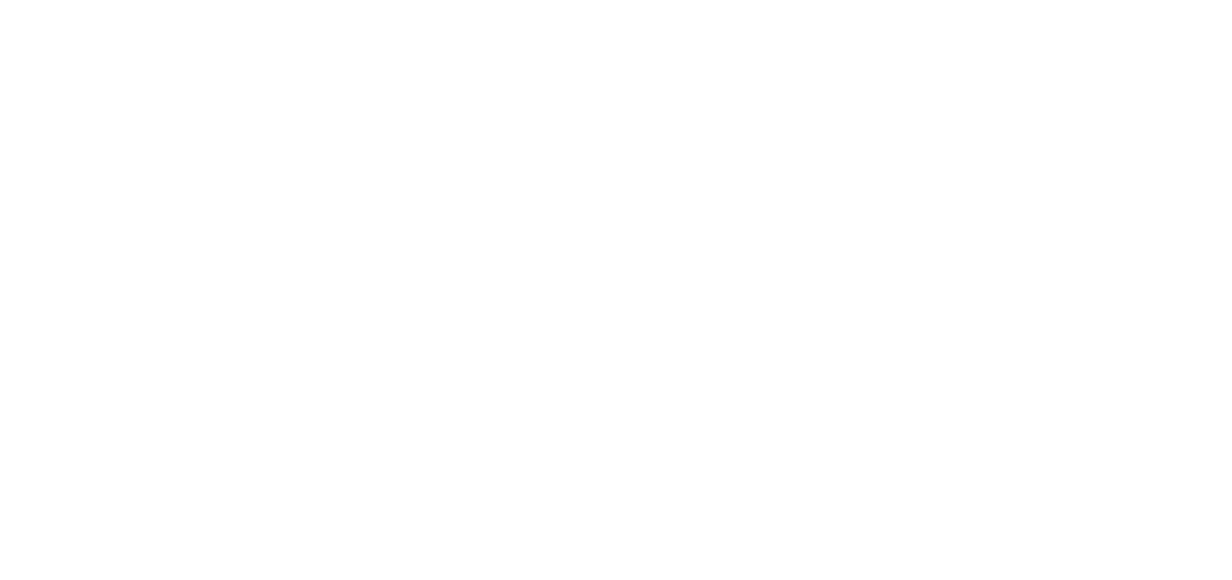 scroll, scrollTop: 0, scrollLeft: 0, axis: both 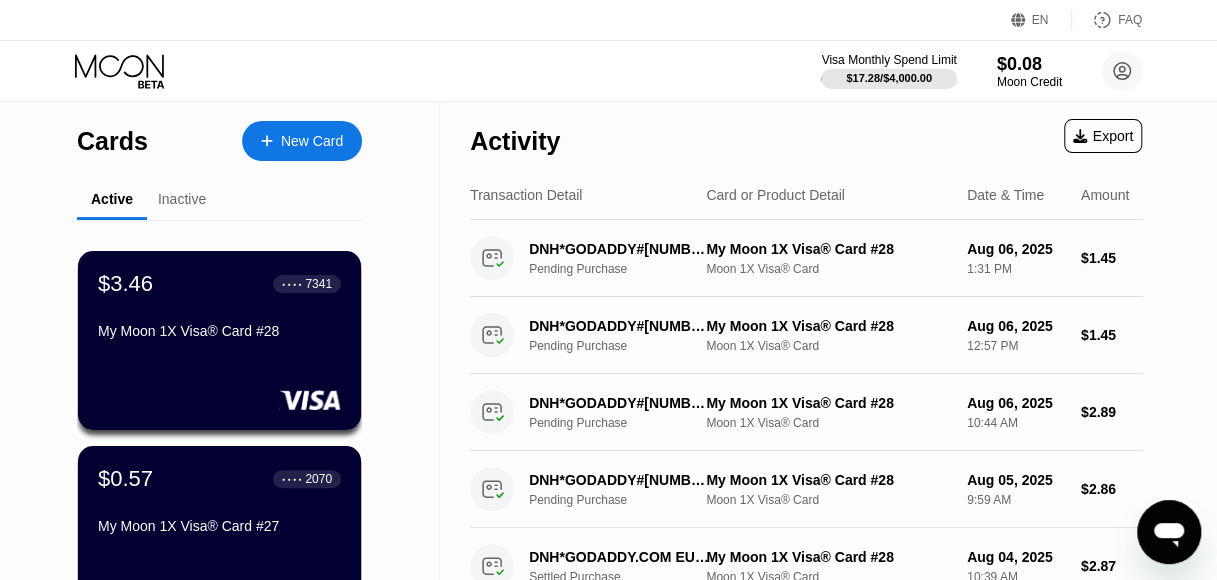 click on "New Card" at bounding box center (312, 141) 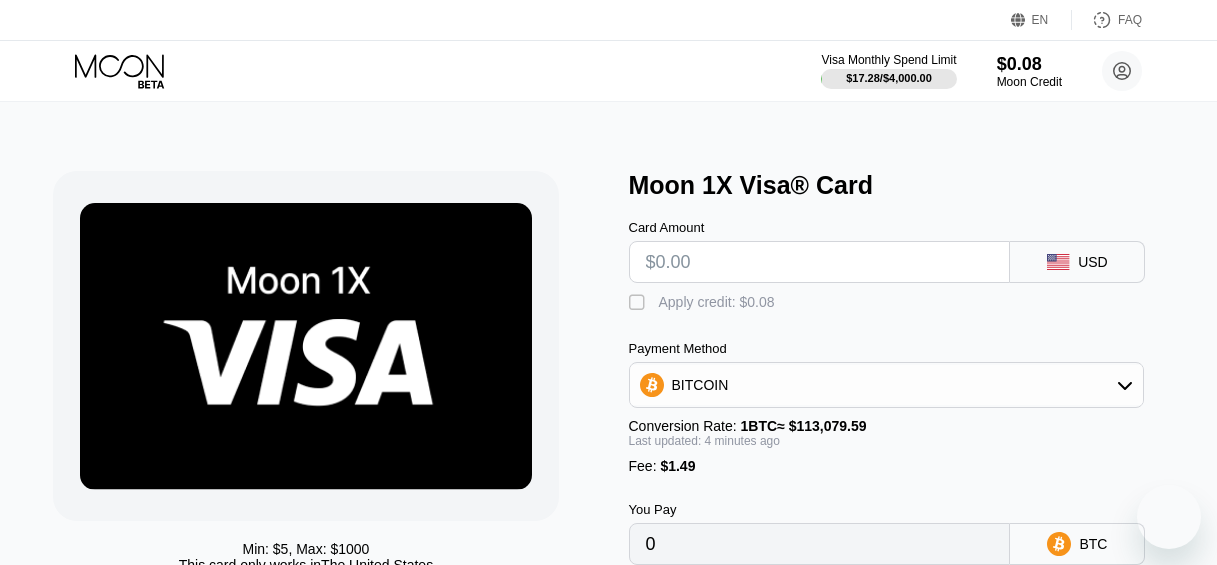 scroll, scrollTop: 0, scrollLeft: 0, axis: both 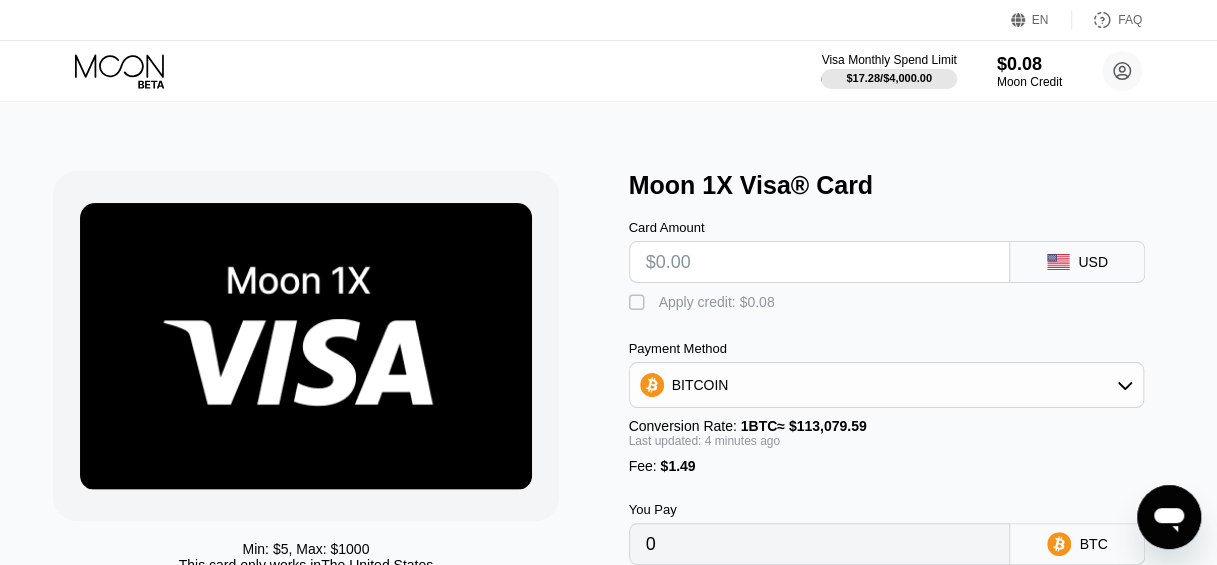 type on "$1" 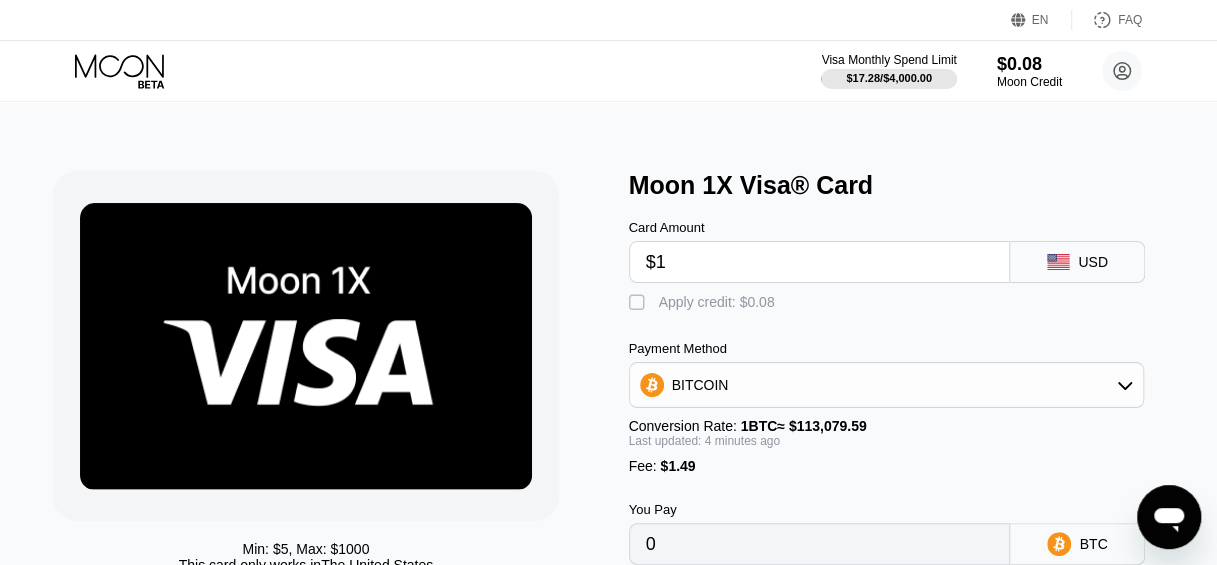 type on "0.00002209" 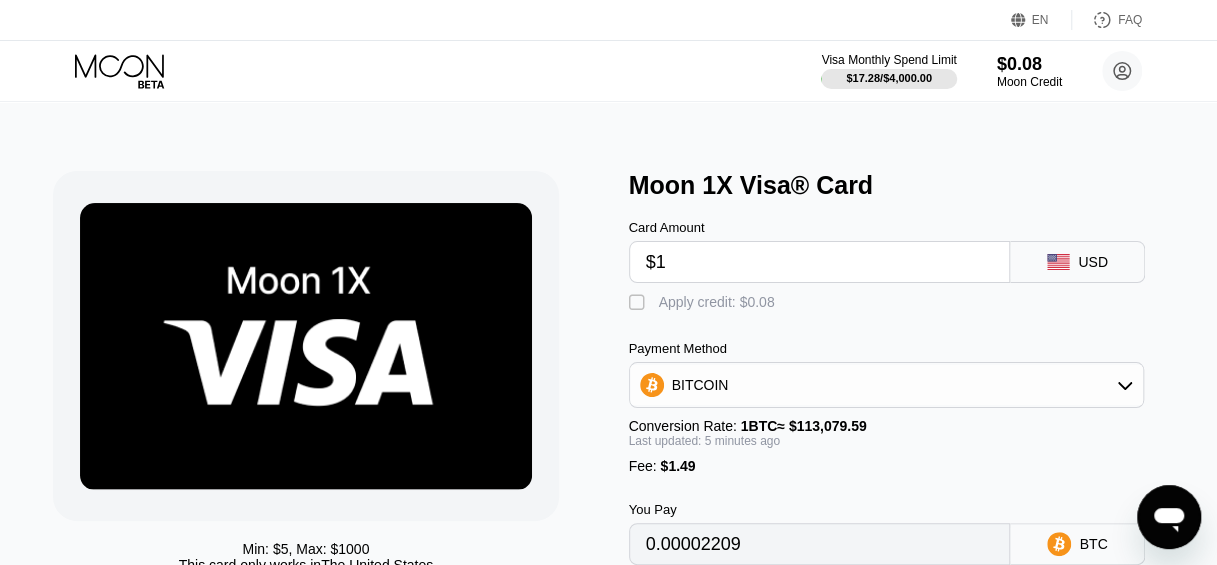 type on "$15" 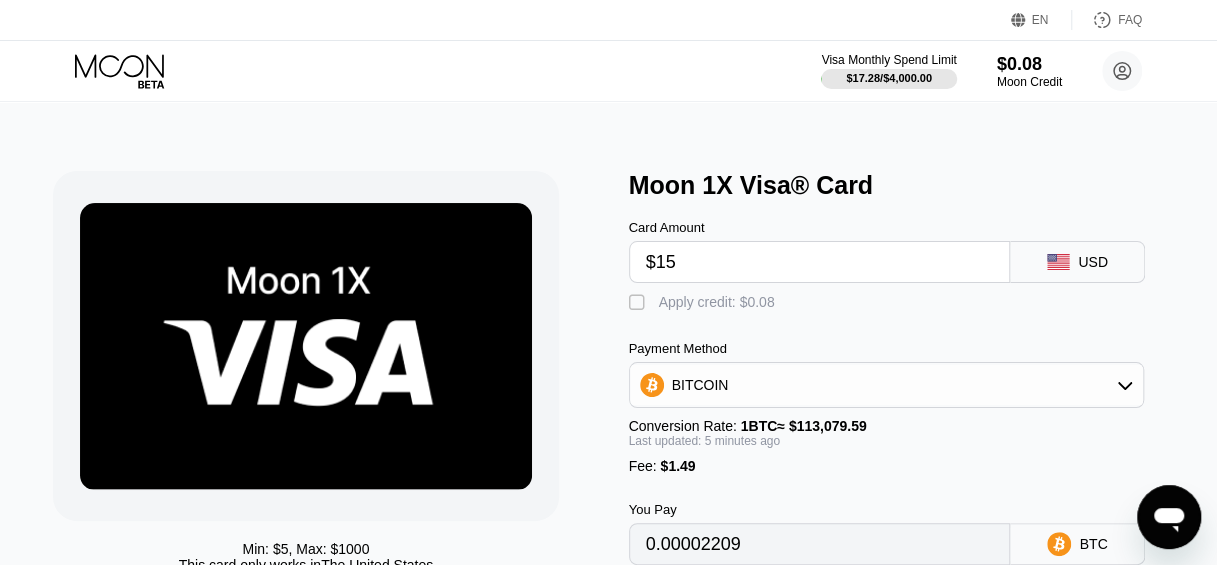 type on "0.00014624" 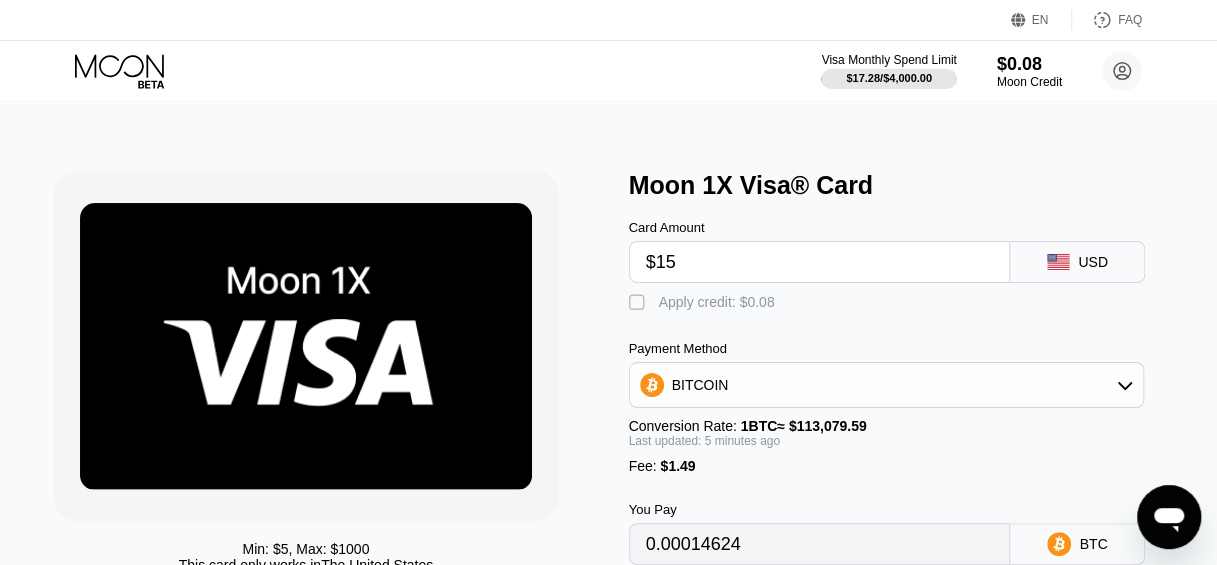 scroll, scrollTop: 100, scrollLeft: 0, axis: vertical 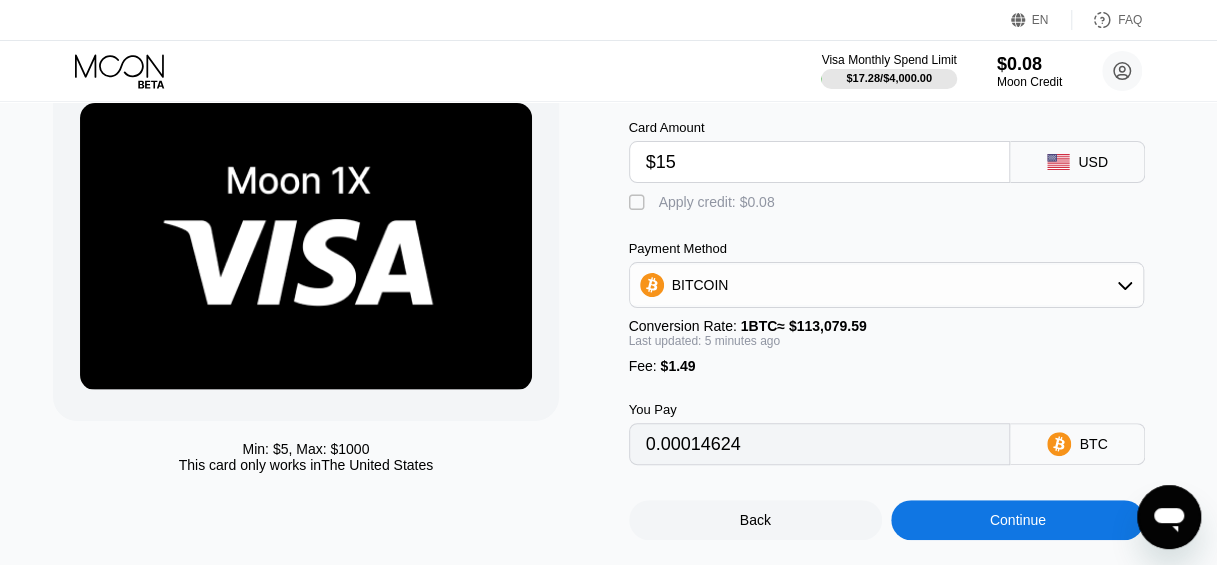 type on "$15" 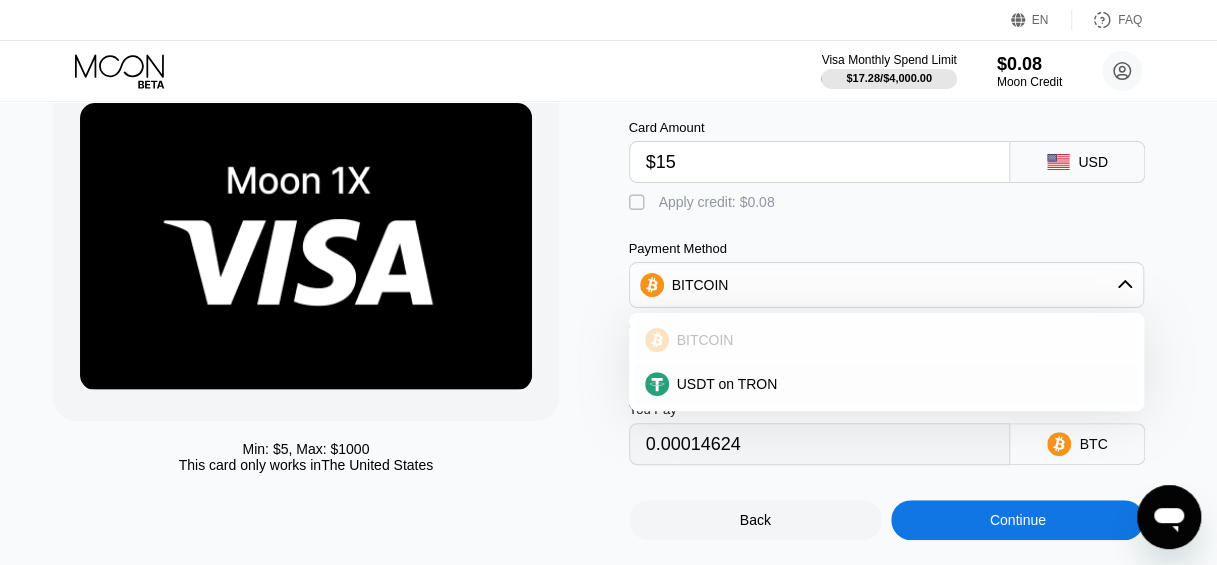 click on "USDT on TRON" at bounding box center [727, 384] 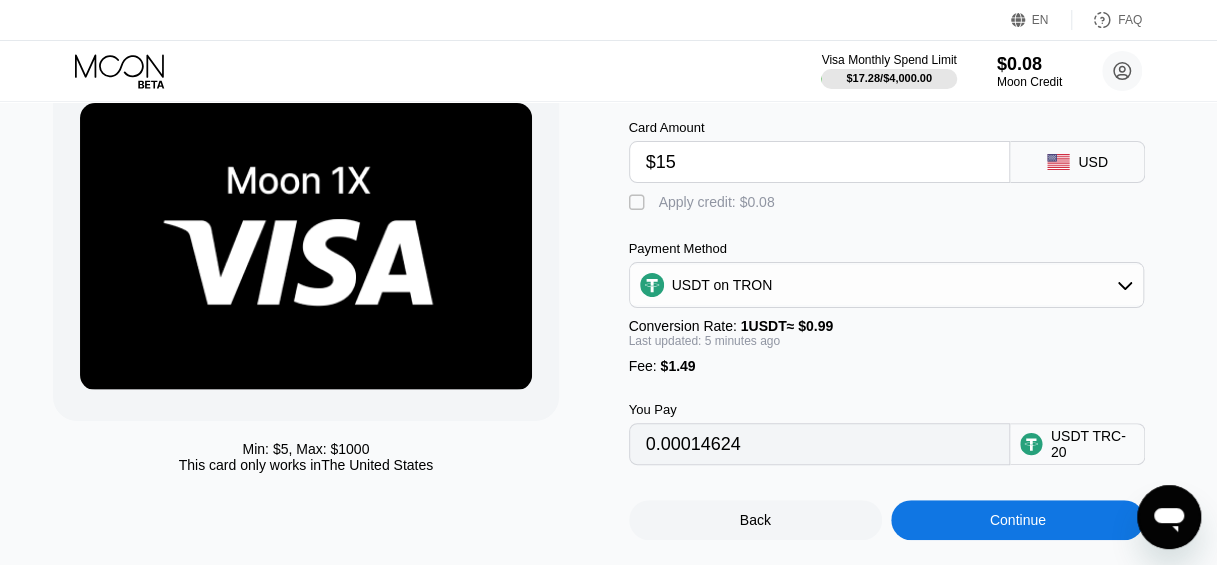 type on "16.66" 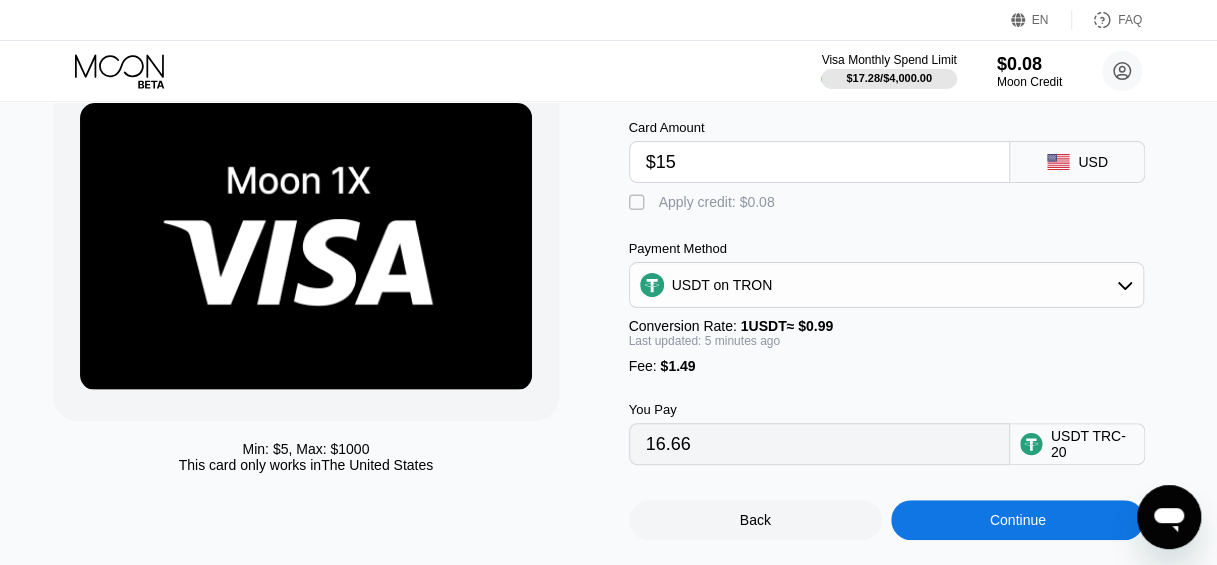 scroll, scrollTop: 200, scrollLeft: 0, axis: vertical 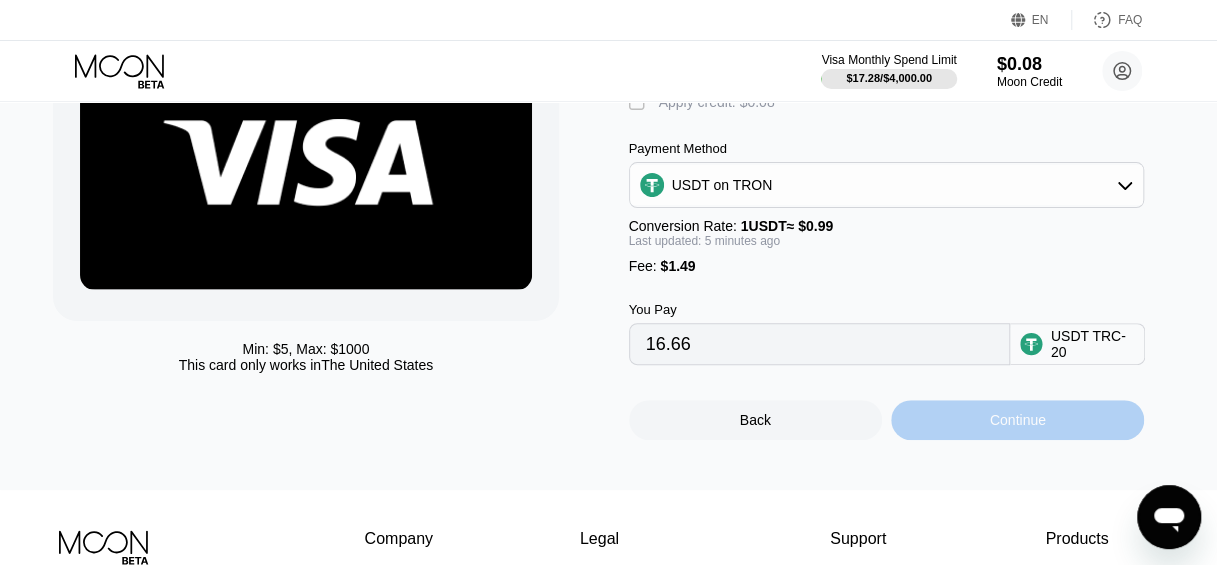 click on "Continue" at bounding box center (1017, 420) 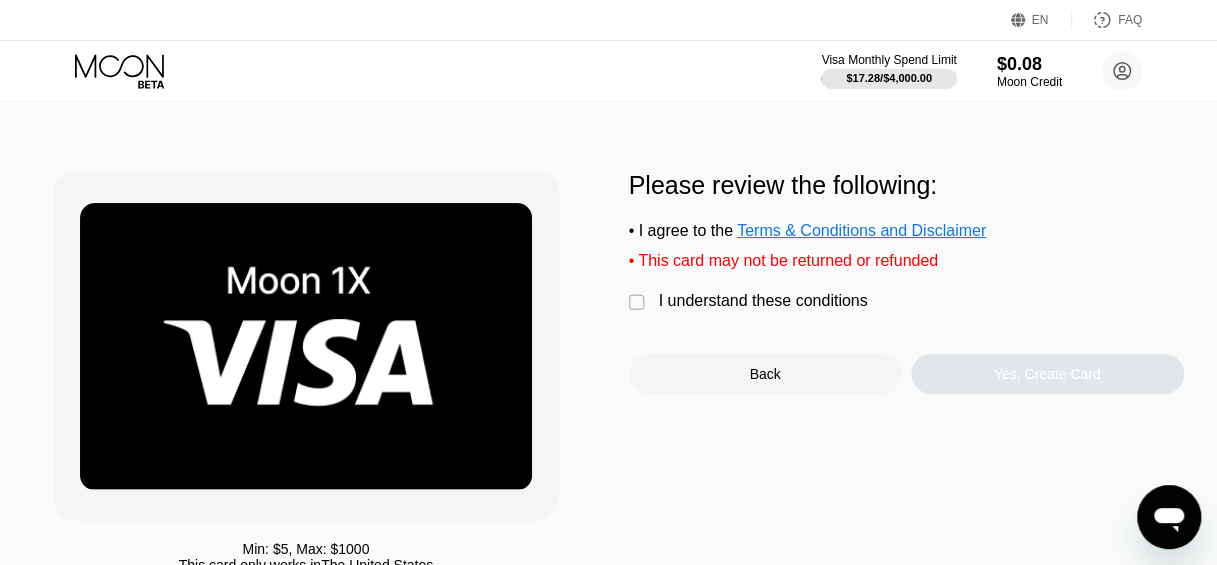 click on "I understand these conditions" at bounding box center [763, 301] 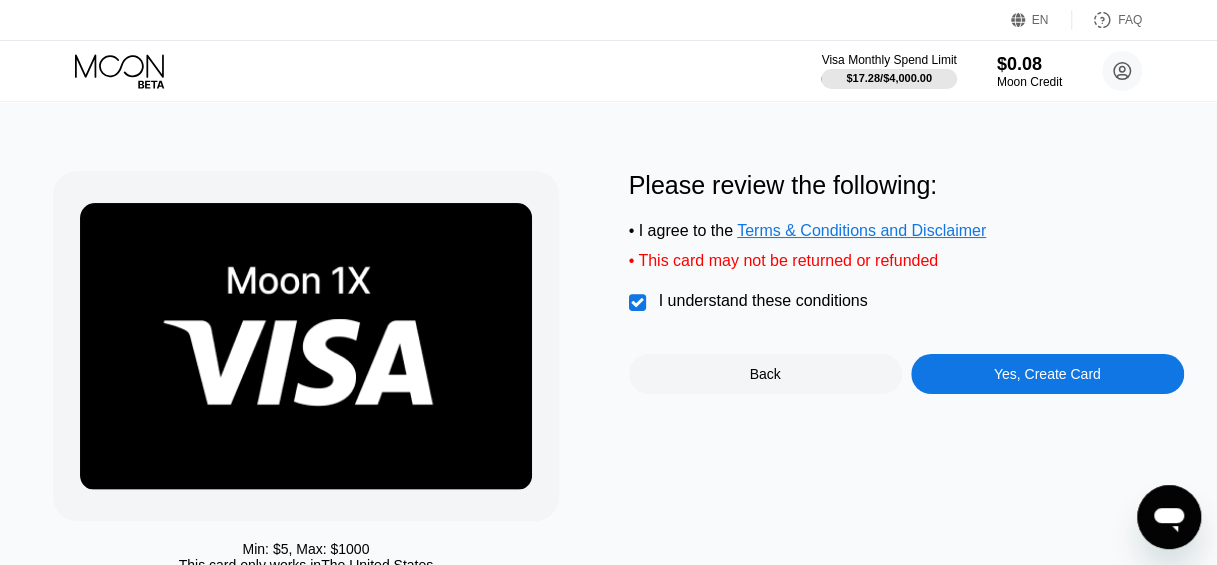 click on "Yes, Create Card" at bounding box center (1047, 374) 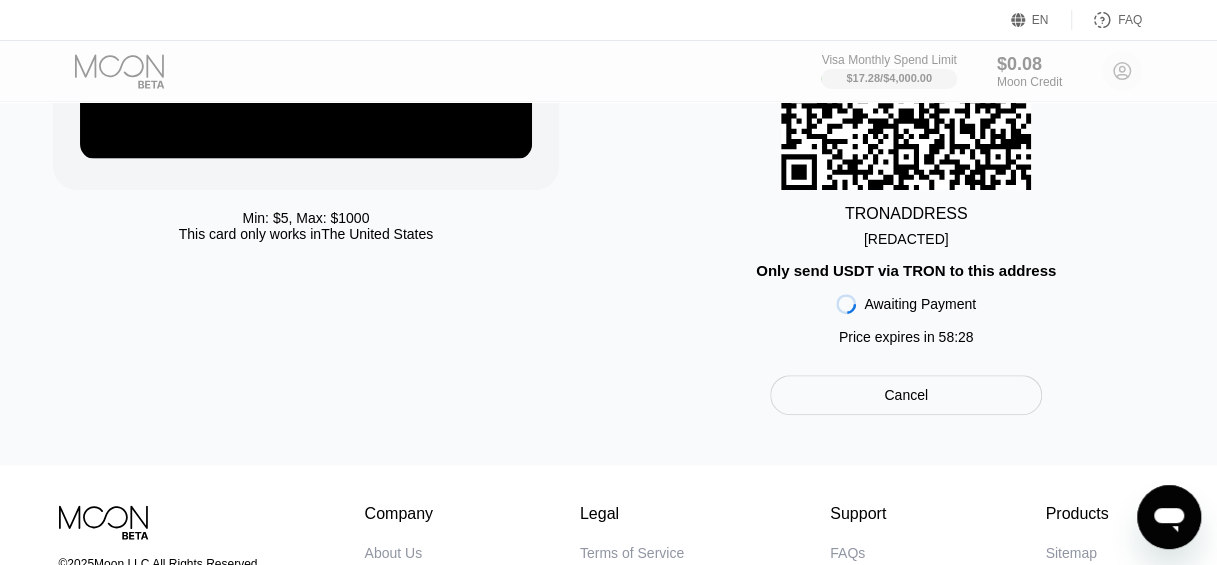 scroll, scrollTop: 300, scrollLeft: 0, axis: vertical 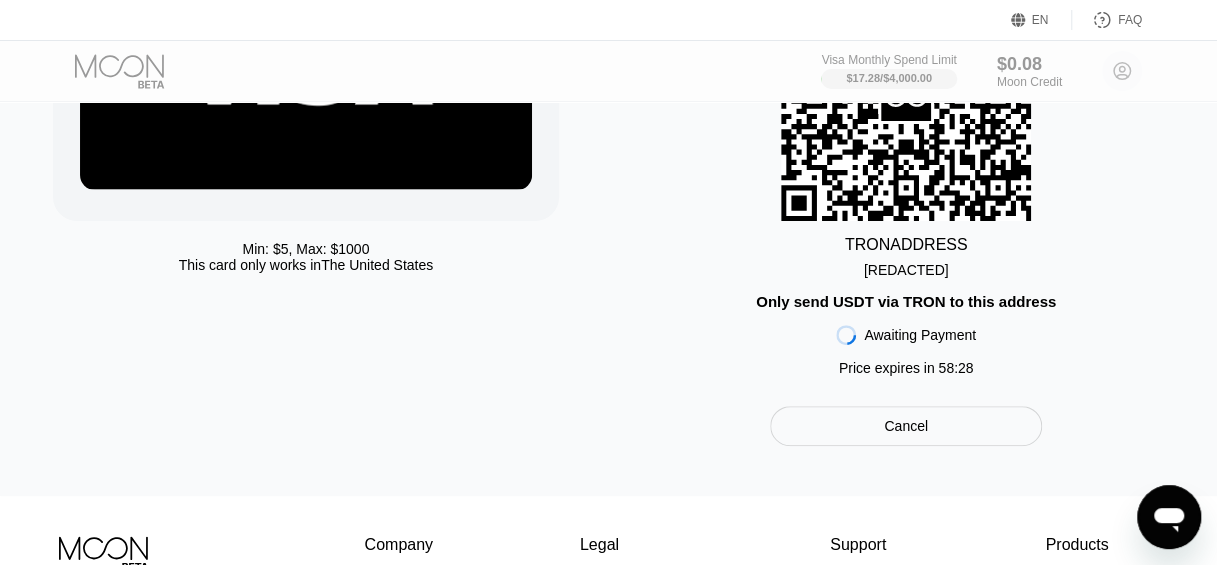 click on "TTsFe9rSggAY6G8...kmiFgcSi5akHVdn" at bounding box center [906, 270] 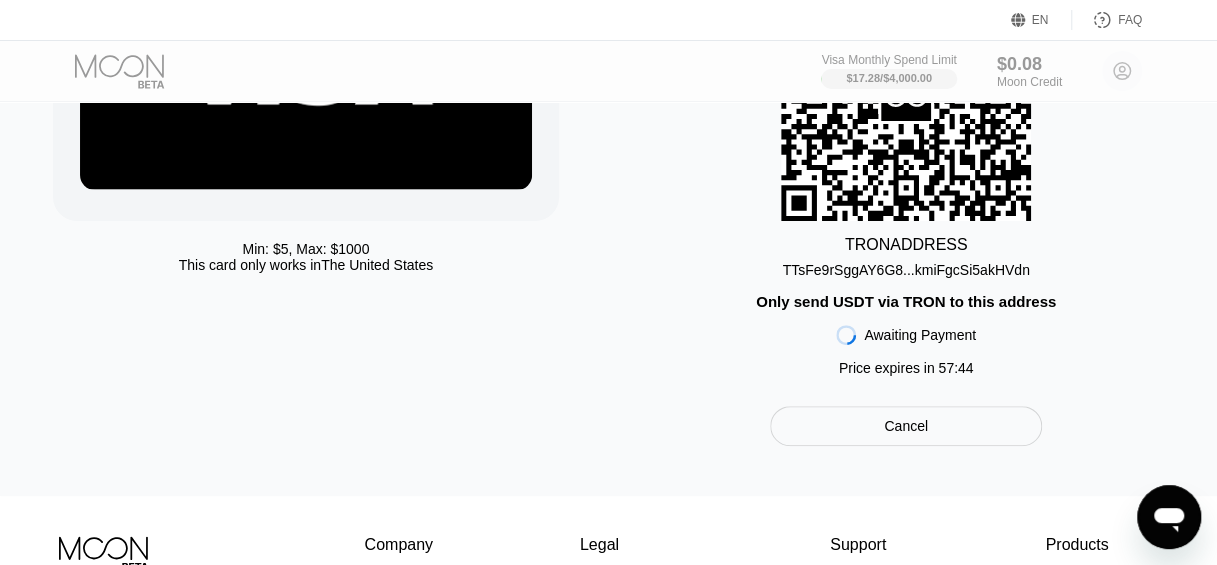 scroll, scrollTop: 0, scrollLeft: 0, axis: both 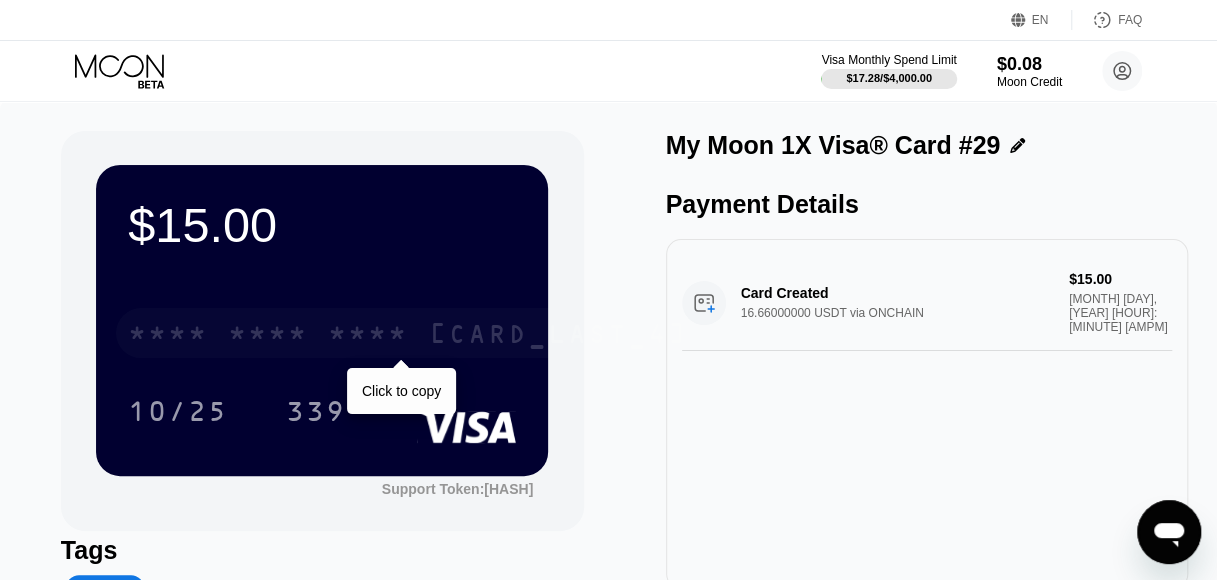 click on "* * * * * * * * * * * * [CARD_LAST_4]" at bounding box center [408, 333] 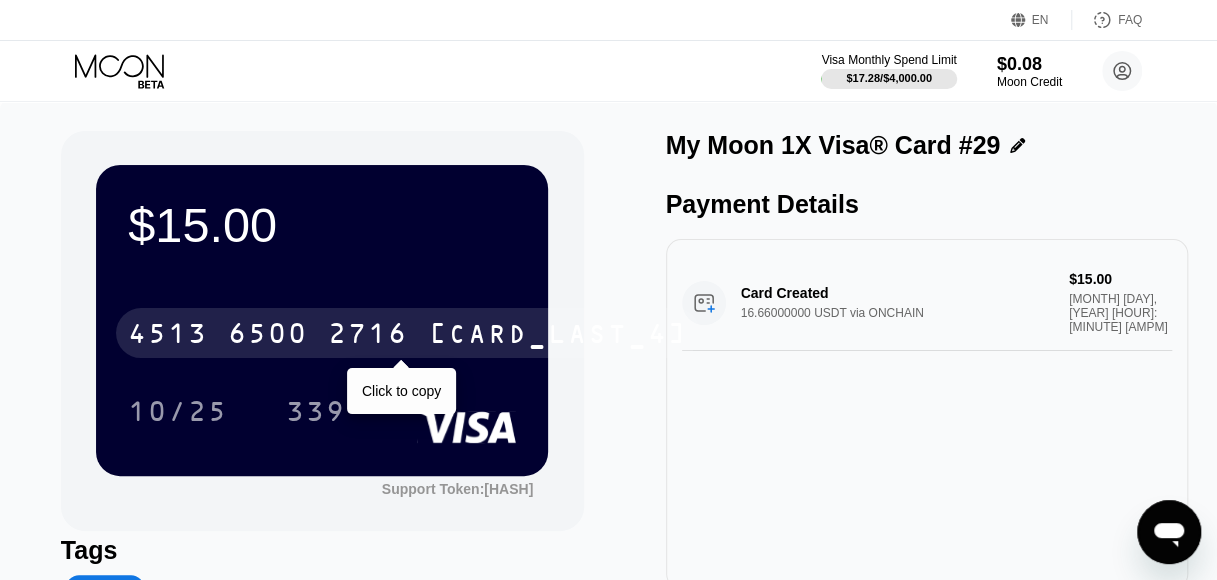 click on "2716" at bounding box center (368, 336) 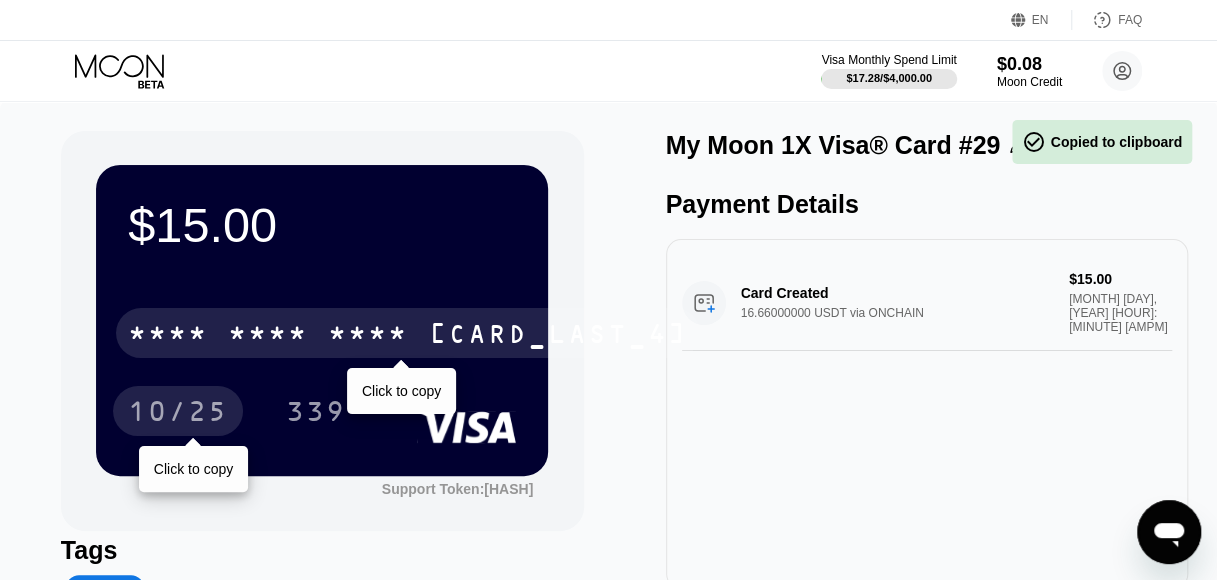 click on "10/25" at bounding box center (178, 414) 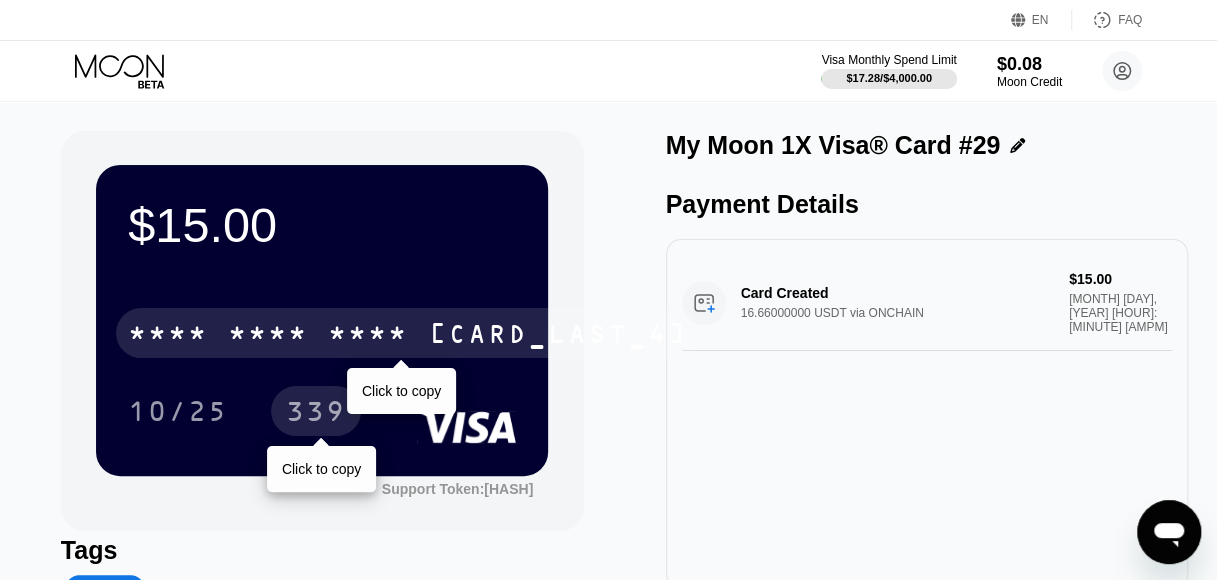 click on "339" at bounding box center (316, 414) 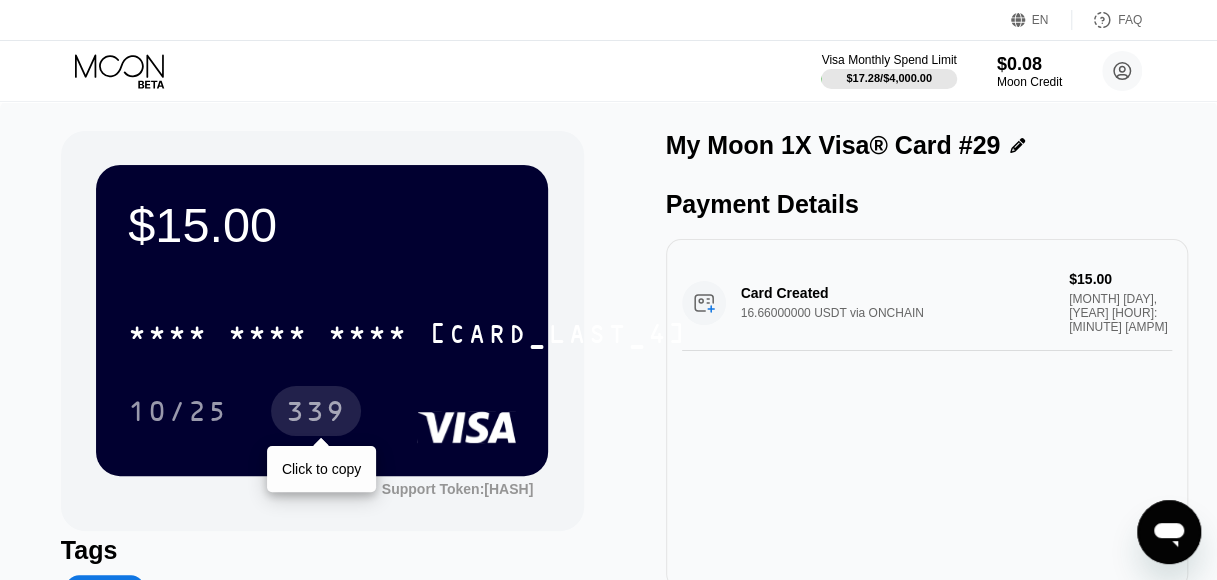 click on "339" at bounding box center [316, 411] 